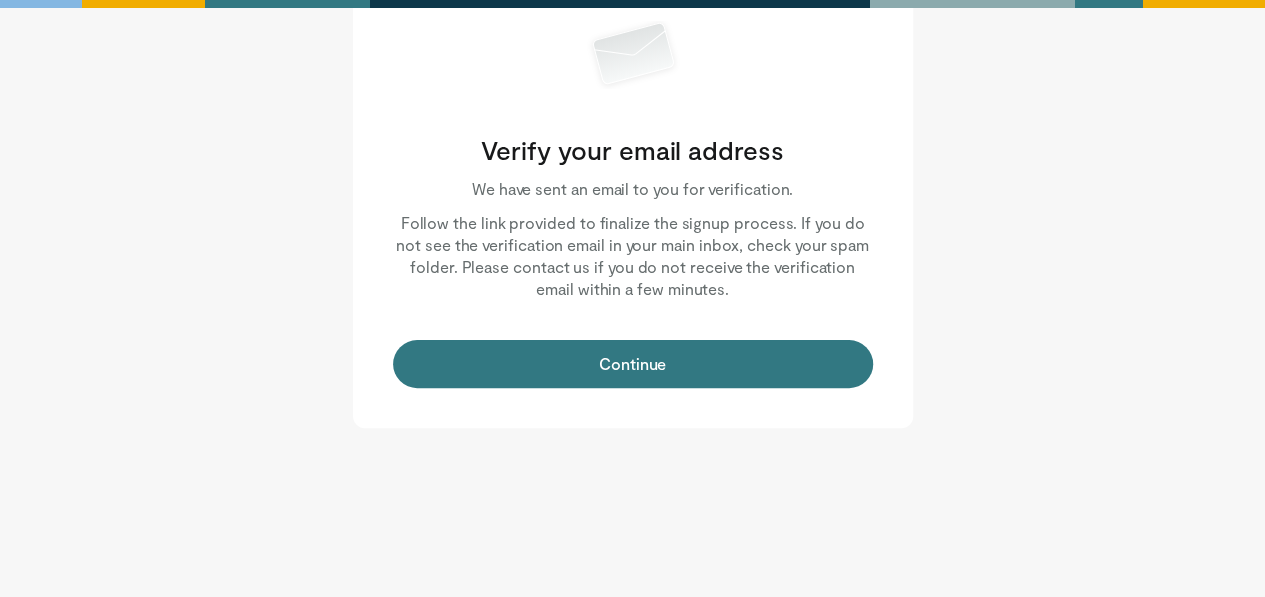 scroll, scrollTop: 120, scrollLeft: 0, axis: vertical 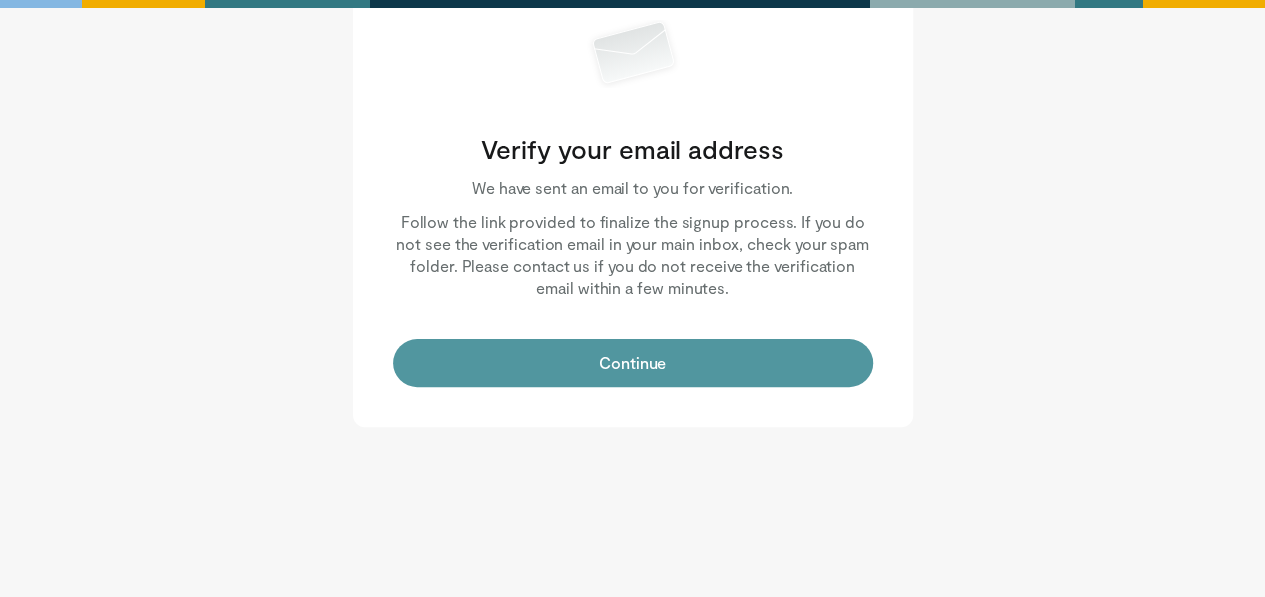 click on "Continue" at bounding box center [633, 363] 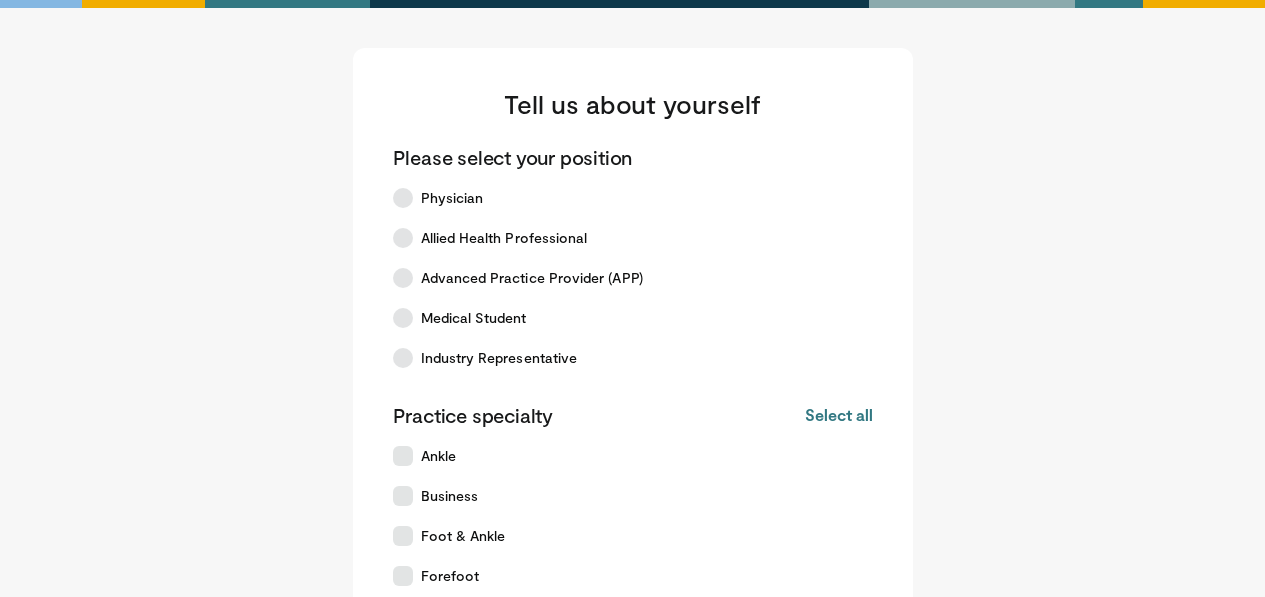 scroll, scrollTop: 0, scrollLeft: 0, axis: both 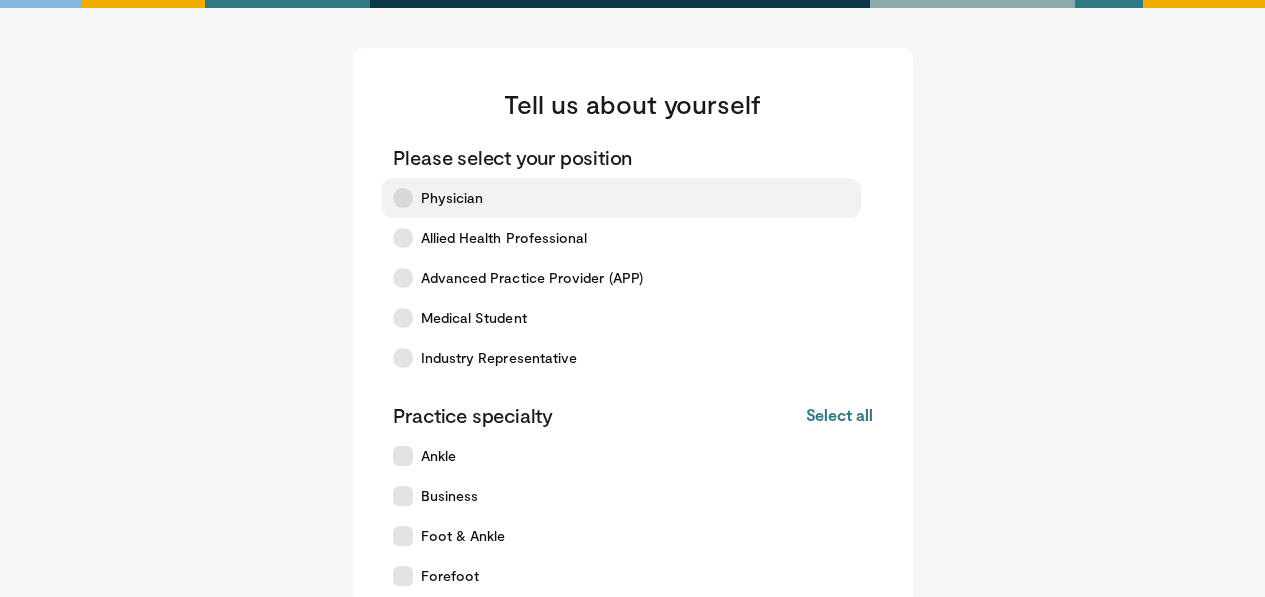 click on "Physician" at bounding box center [621, 198] 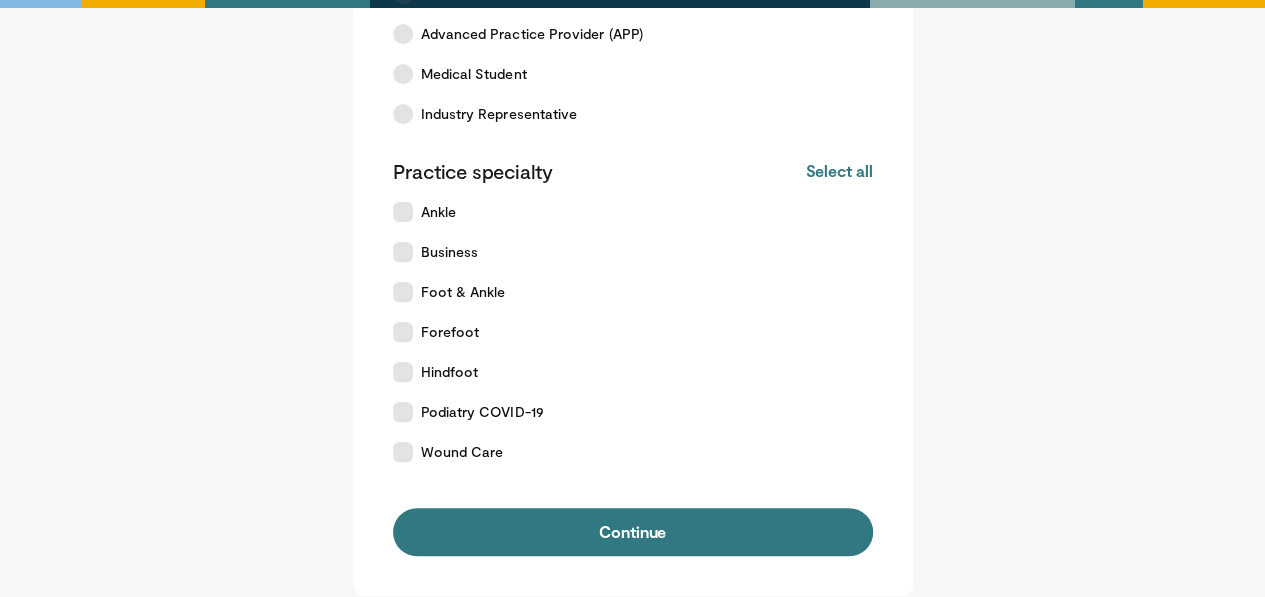 scroll, scrollTop: 261, scrollLeft: 0, axis: vertical 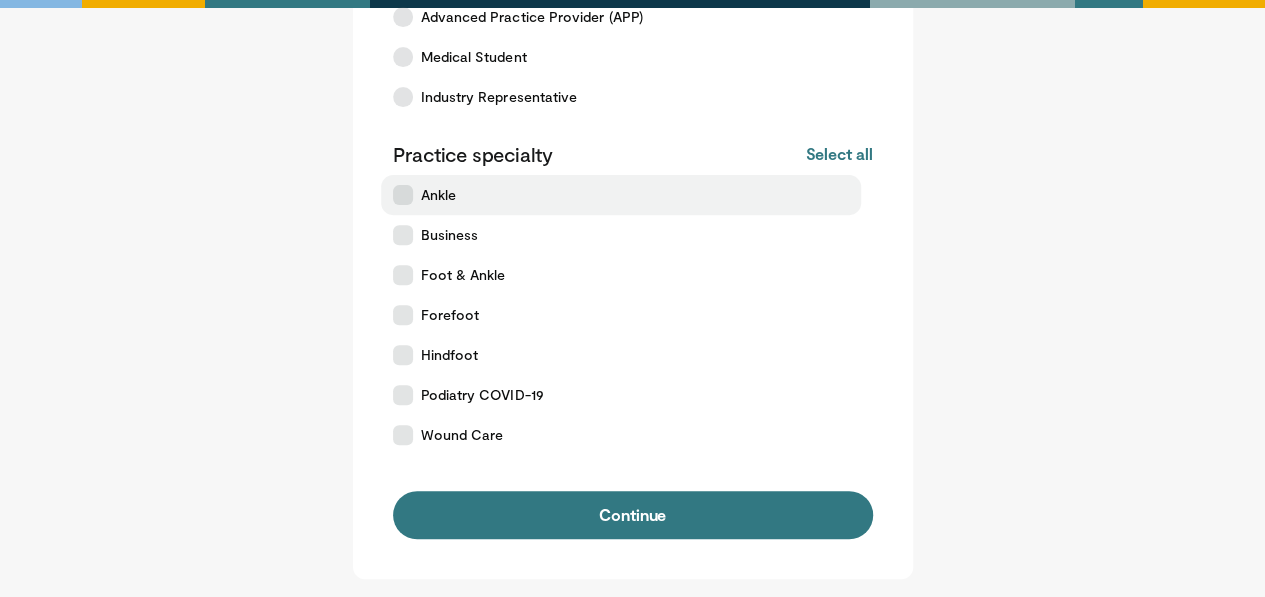 click on "Ankle" at bounding box center (621, 195) 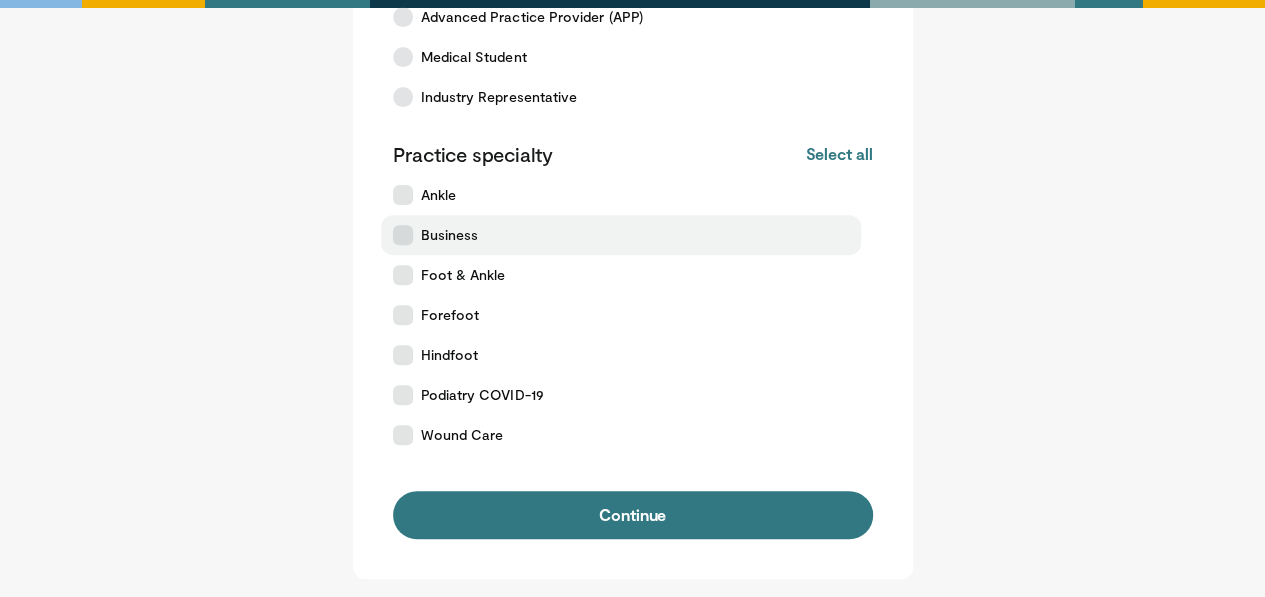 click on "Business" at bounding box center [621, 235] 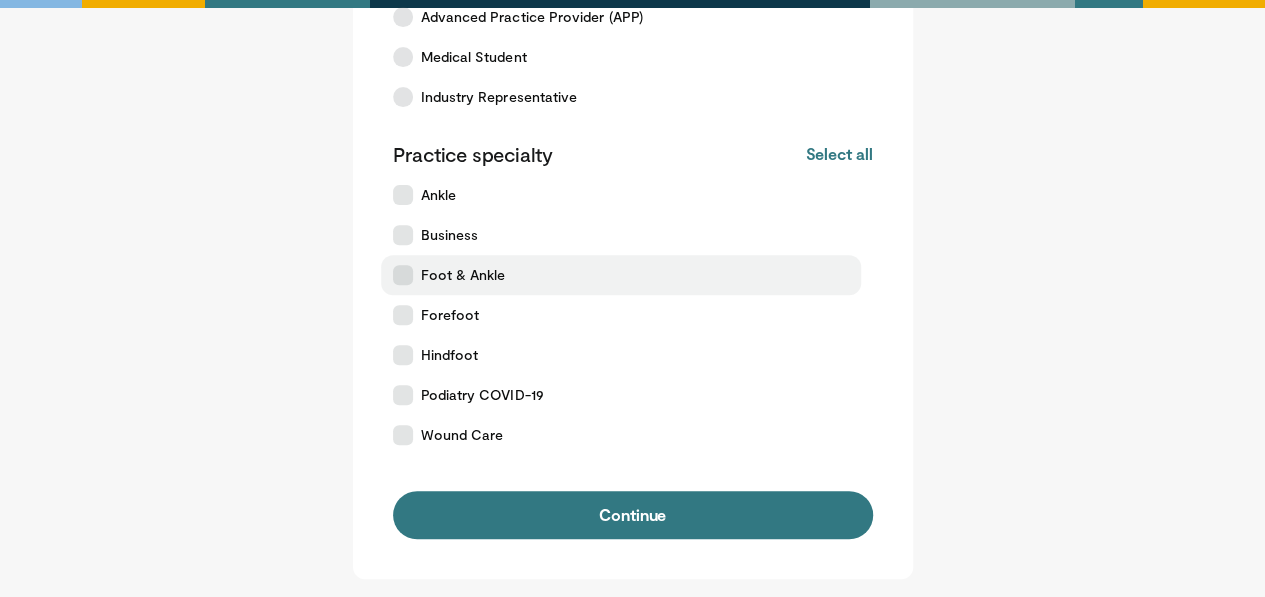 click at bounding box center [403, 275] 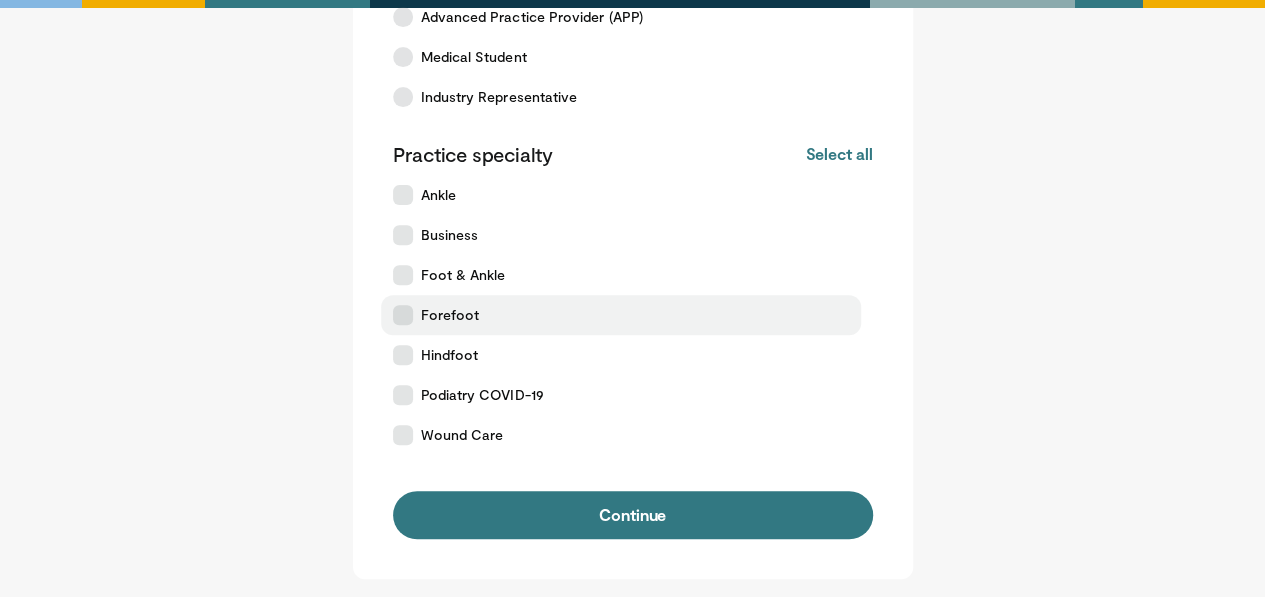 click at bounding box center (403, 315) 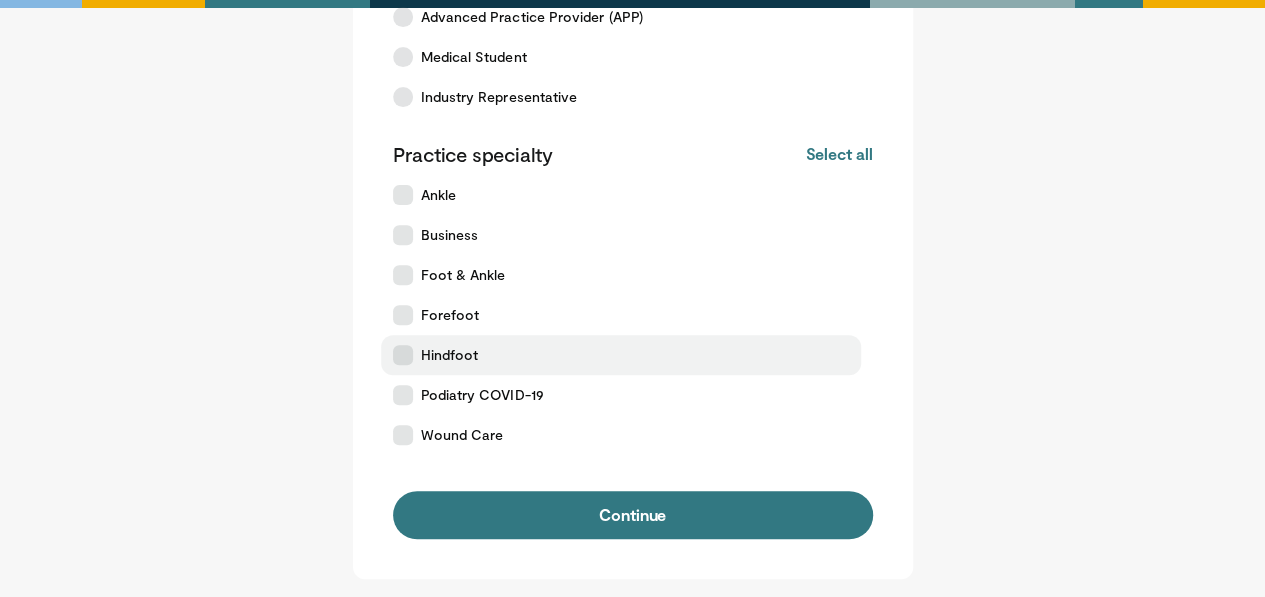 click at bounding box center [403, 355] 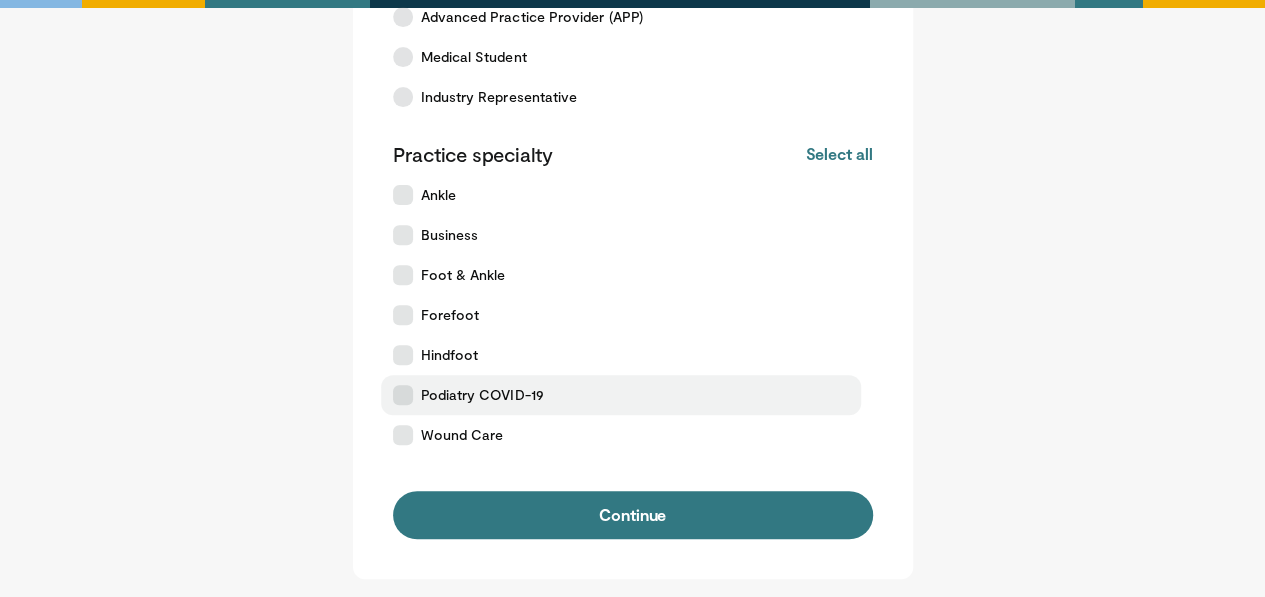 click at bounding box center (403, 395) 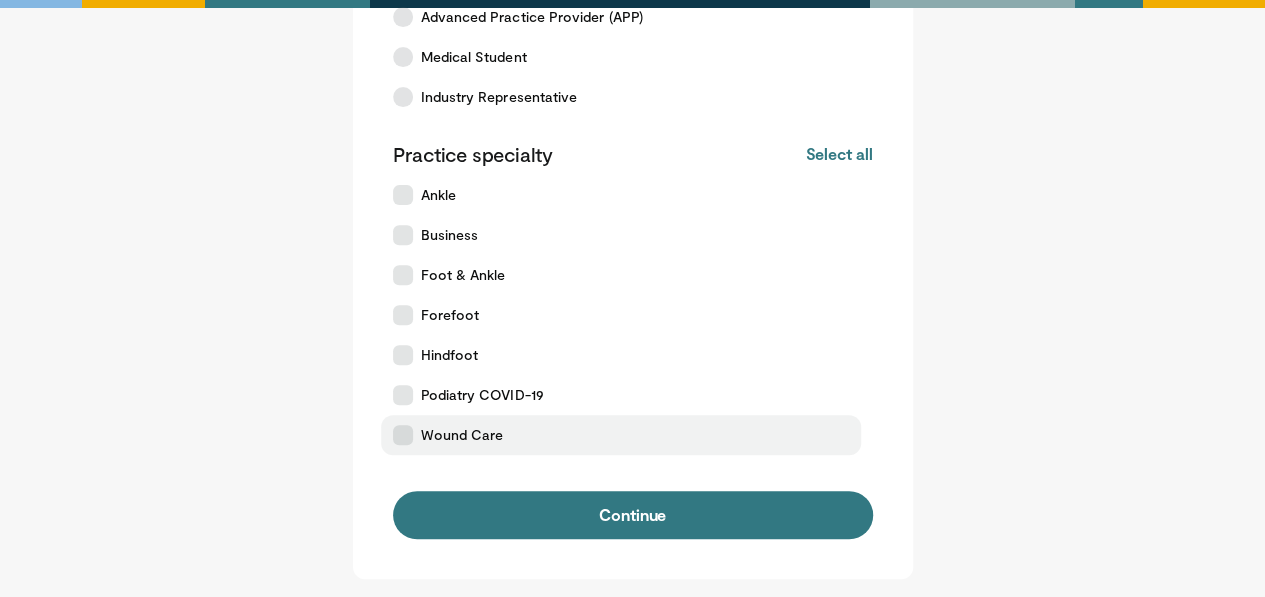 click on "Wound Care" at bounding box center [621, 435] 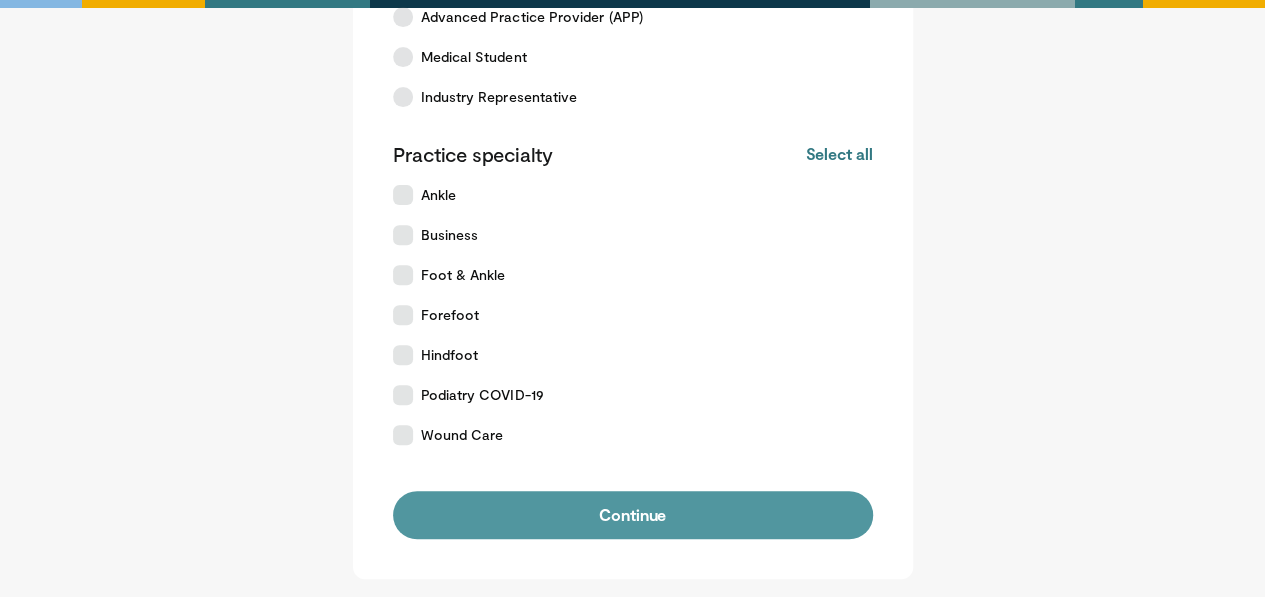 click on "Continue" at bounding box center [633, 515] 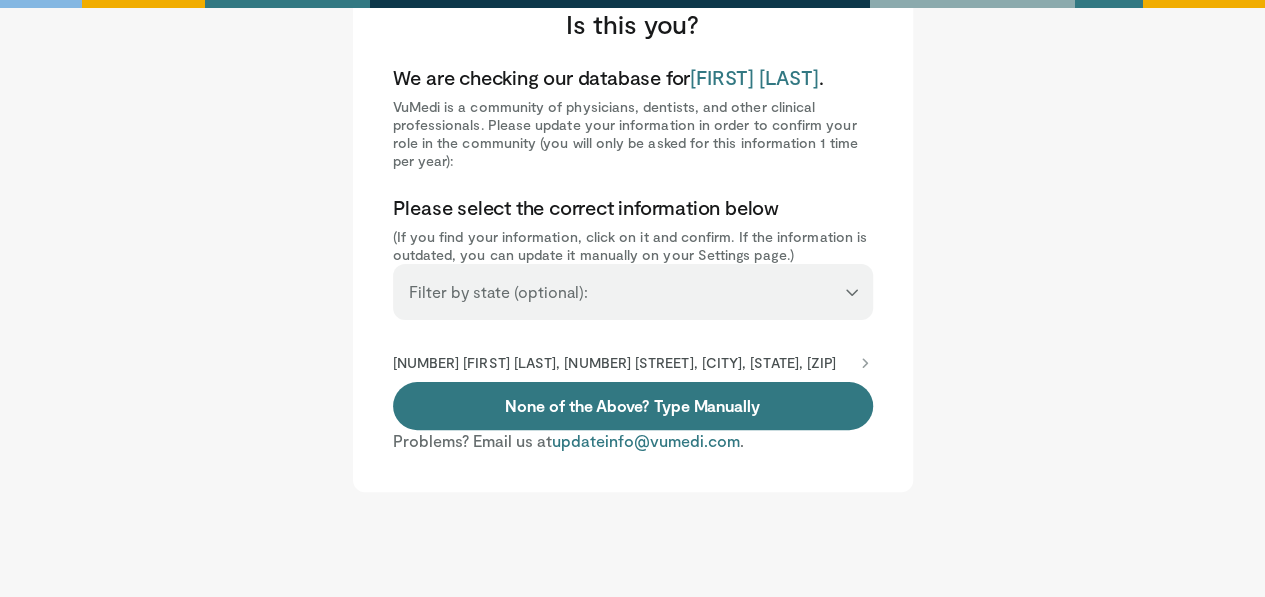 scroll, scrollTop: 82, scrollLeft: 0, axis: vertical 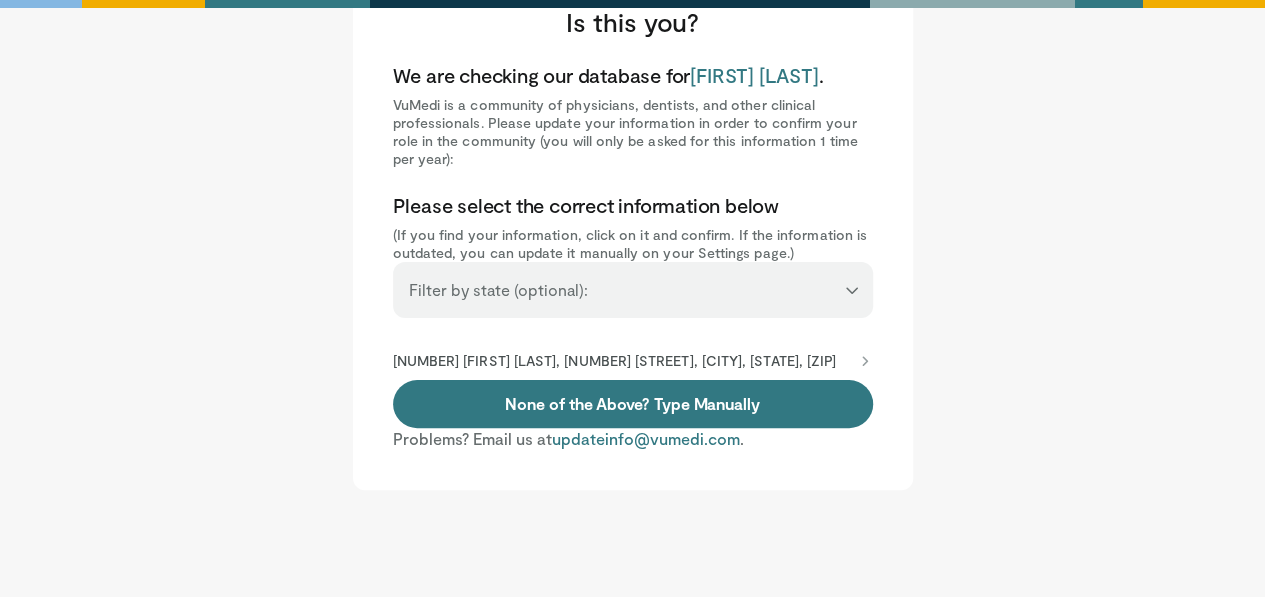 click on "**********" at bounding box center [633, 281] 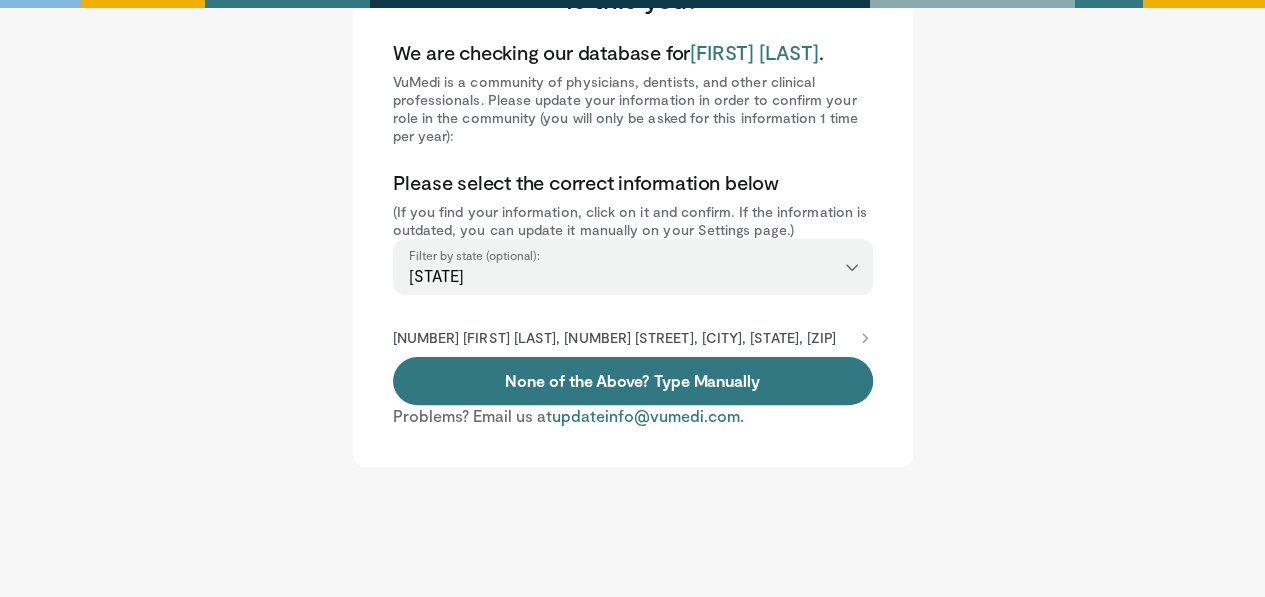 scroll, scrollTop: 106, scrollLeft: 0, axis: vertical 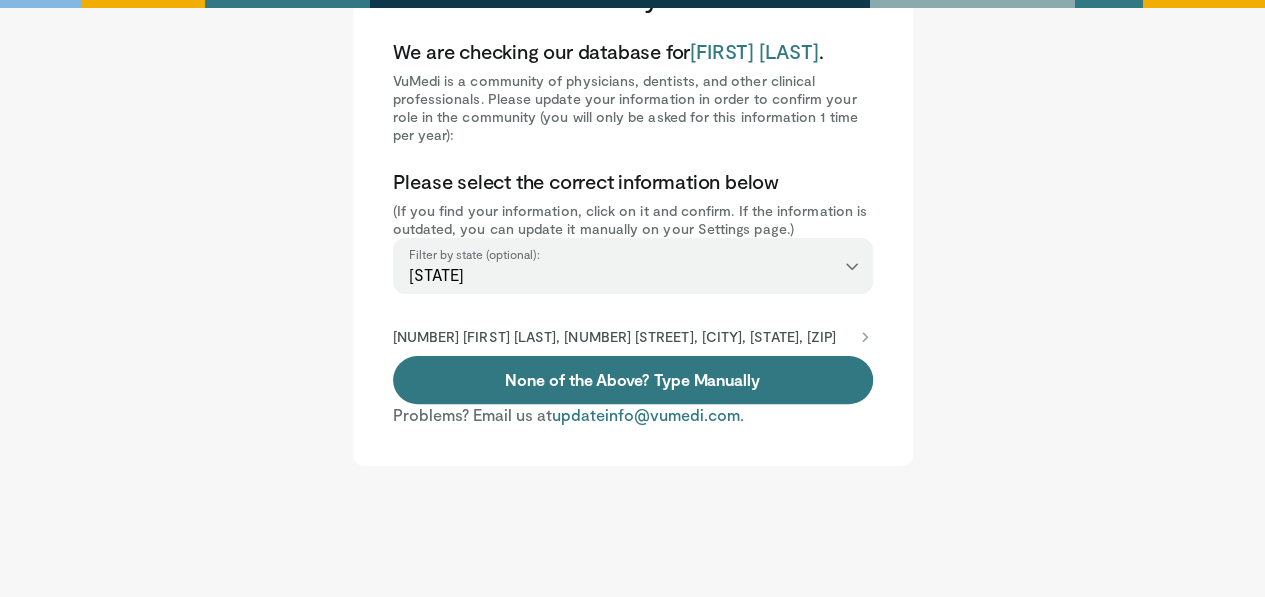 click on "1265126528 Brandon Rocha, 1720 E Cesar E Chavez Ave, Los Angeles,  CA, 90033-2414" at bounding box center (615, 337) 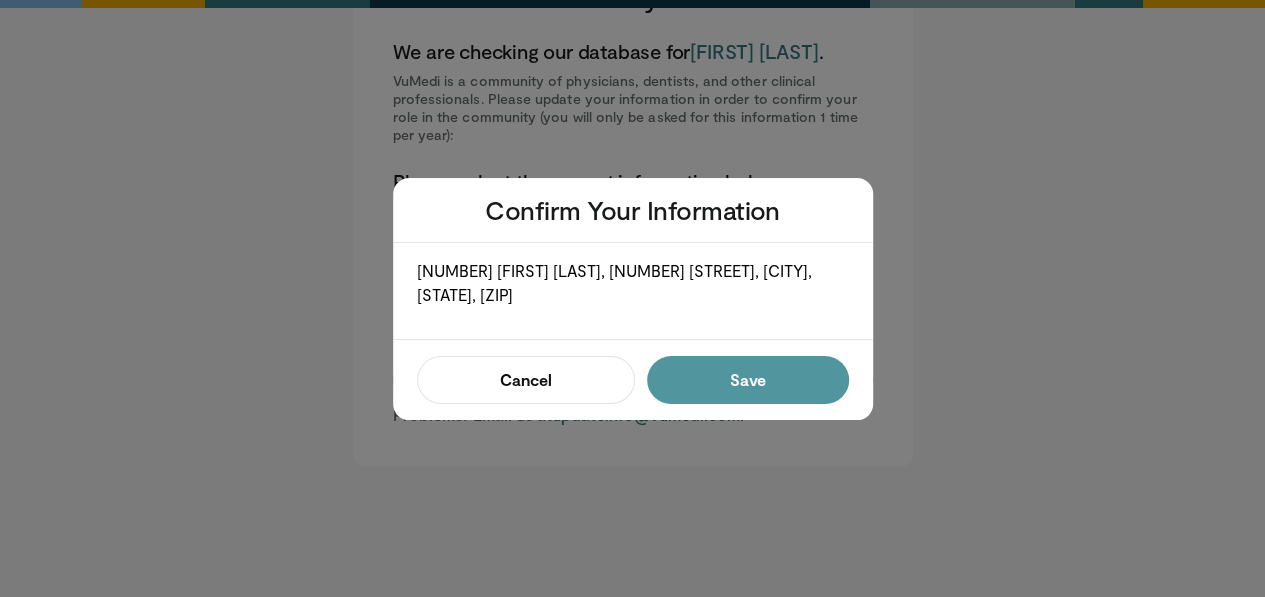 click on "Save" at bounding box center (747, 380) 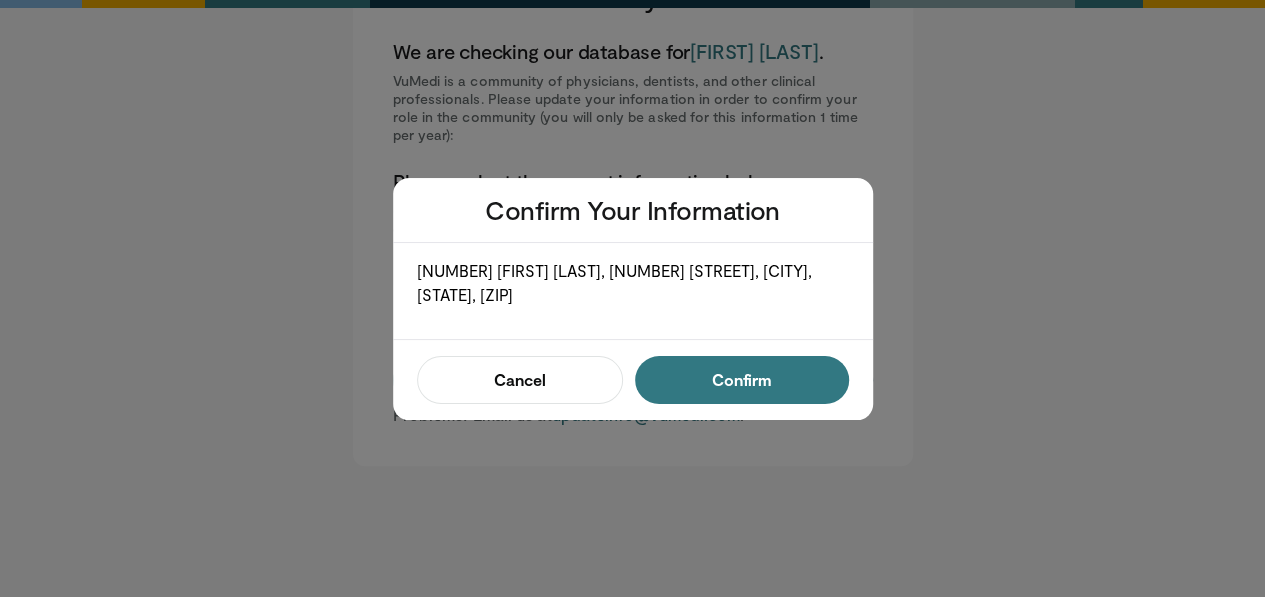 click on "Confirm" at bounding box center (741, 380) 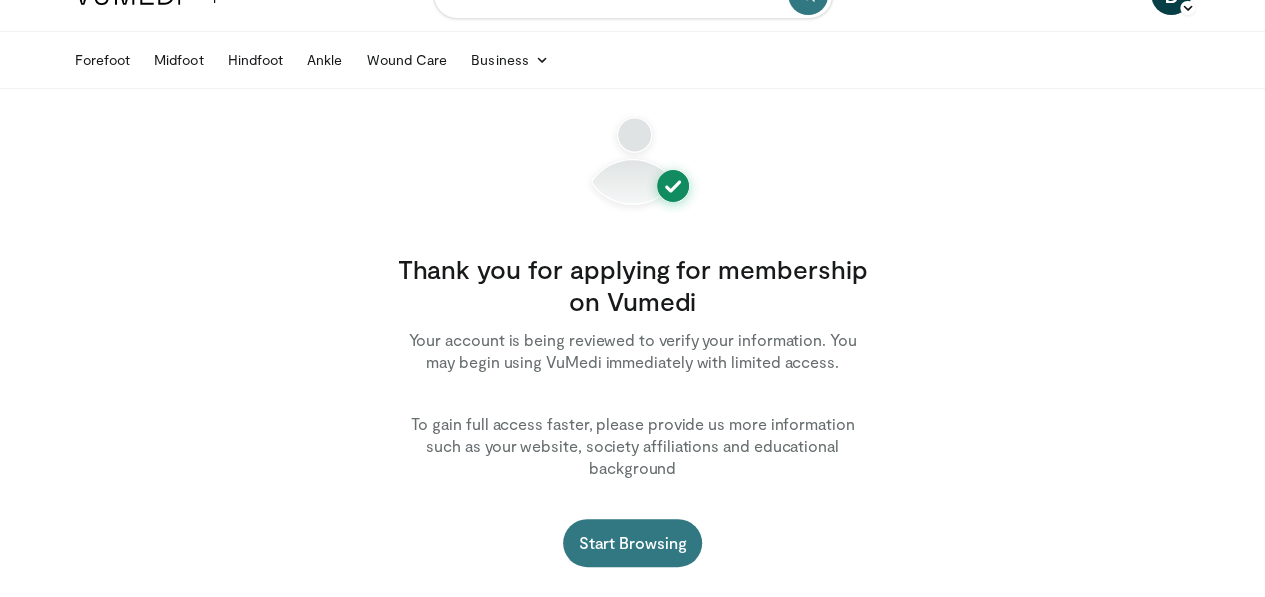 scroll, scrollTop: 0, scrollLeft: 0, axis: both 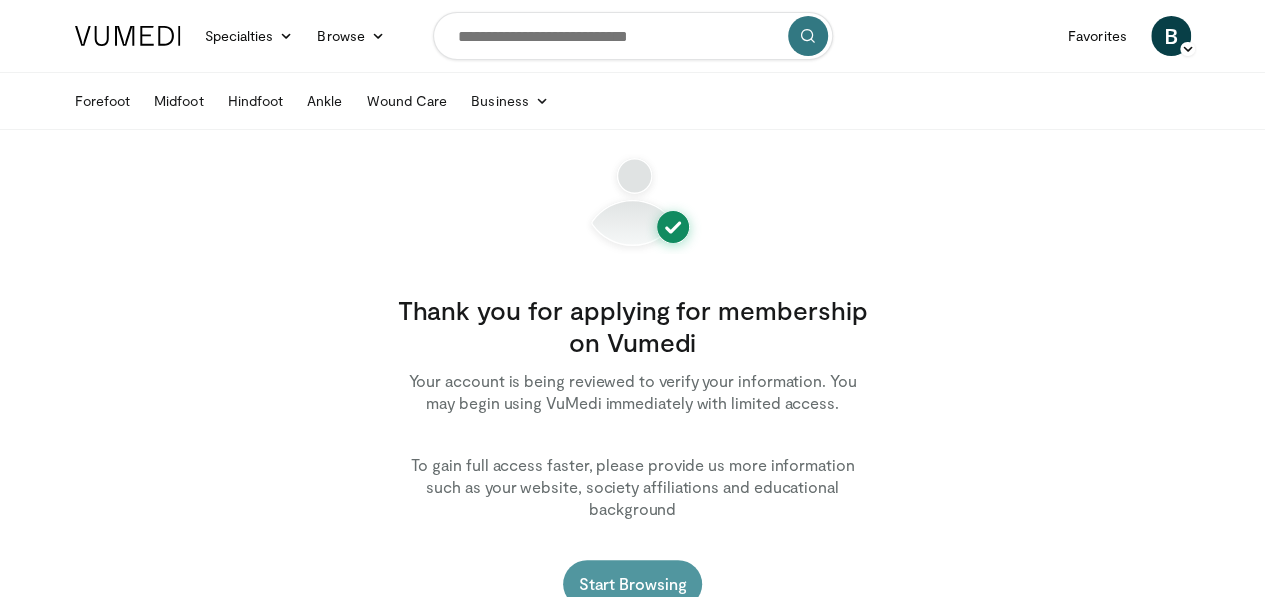 click on "Start Browsing" at bounding box center (633, 584) 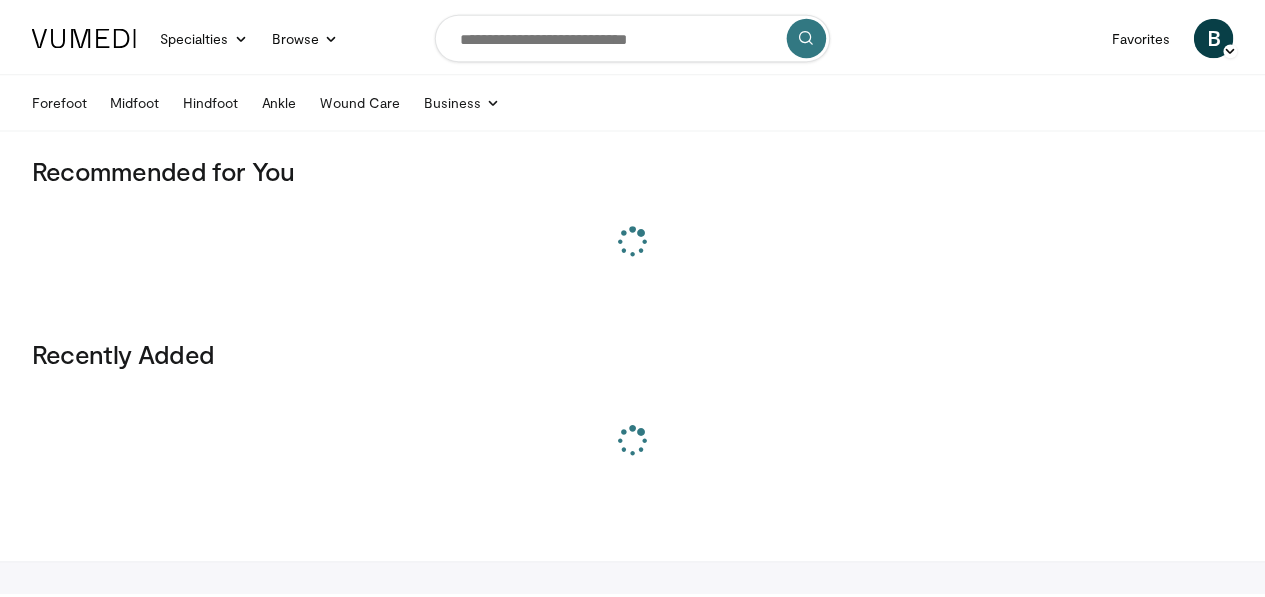 scroll, scrollTop: 0, scrollLeft: 0, axis: both 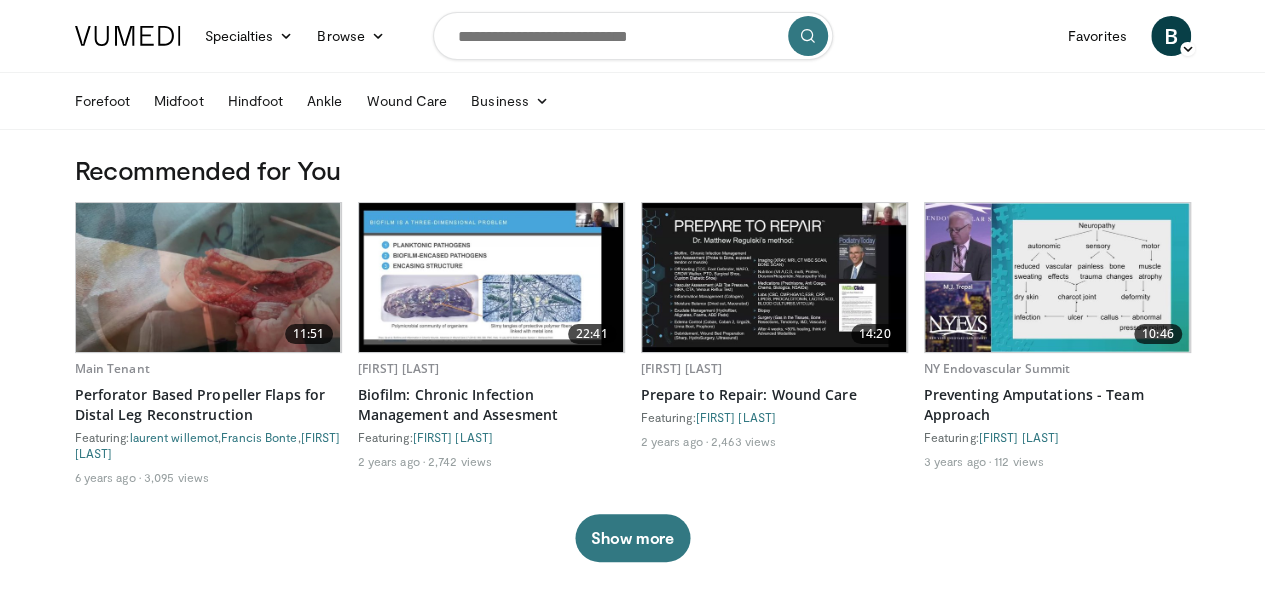 click at bounding box center (208, 277) 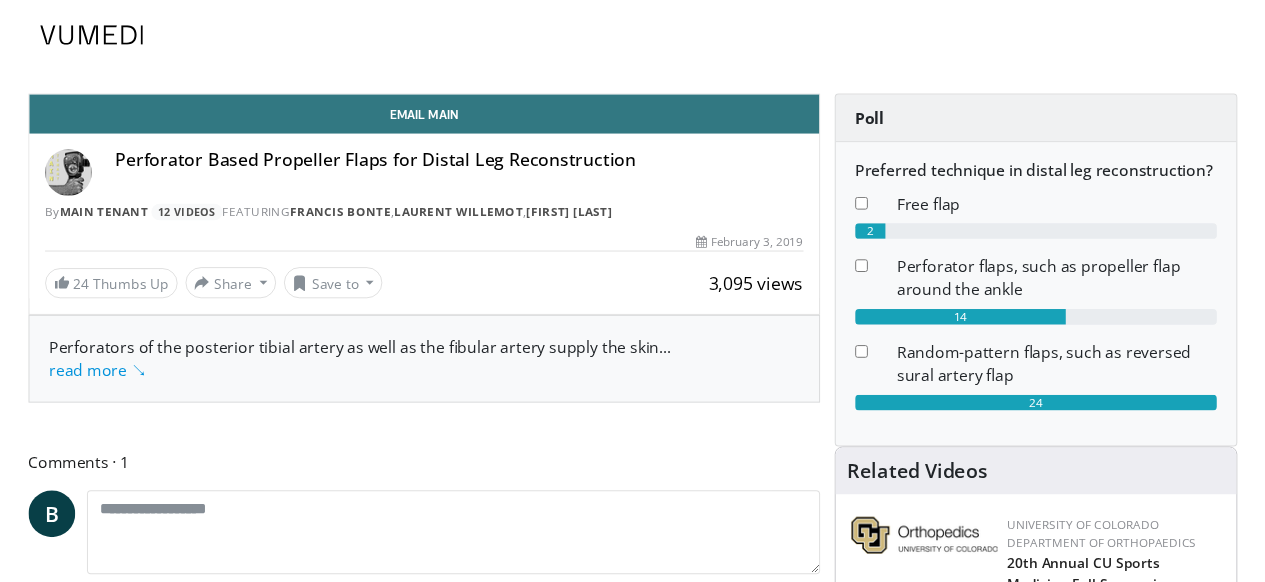 scroll, scrollTop: 0, scrollLeft: 0, axis: both 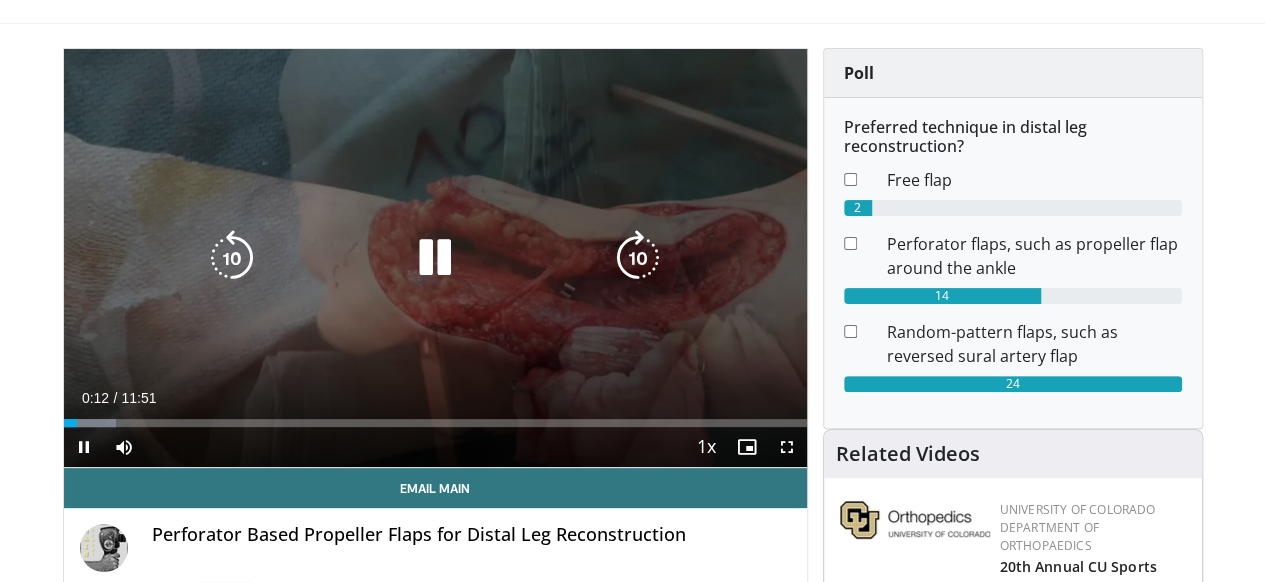 click on "10 seconds
Tap to unmute" at bounding box center [435, 258] 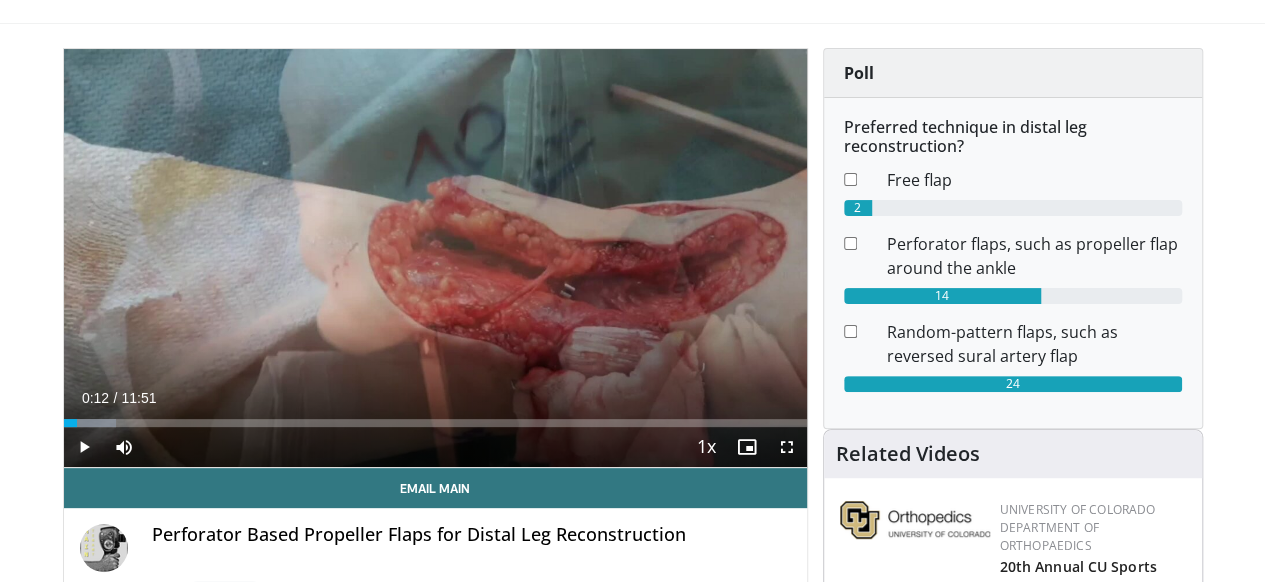click on "10 seconds
Tap to unmute" at bounding box center (435, 258) 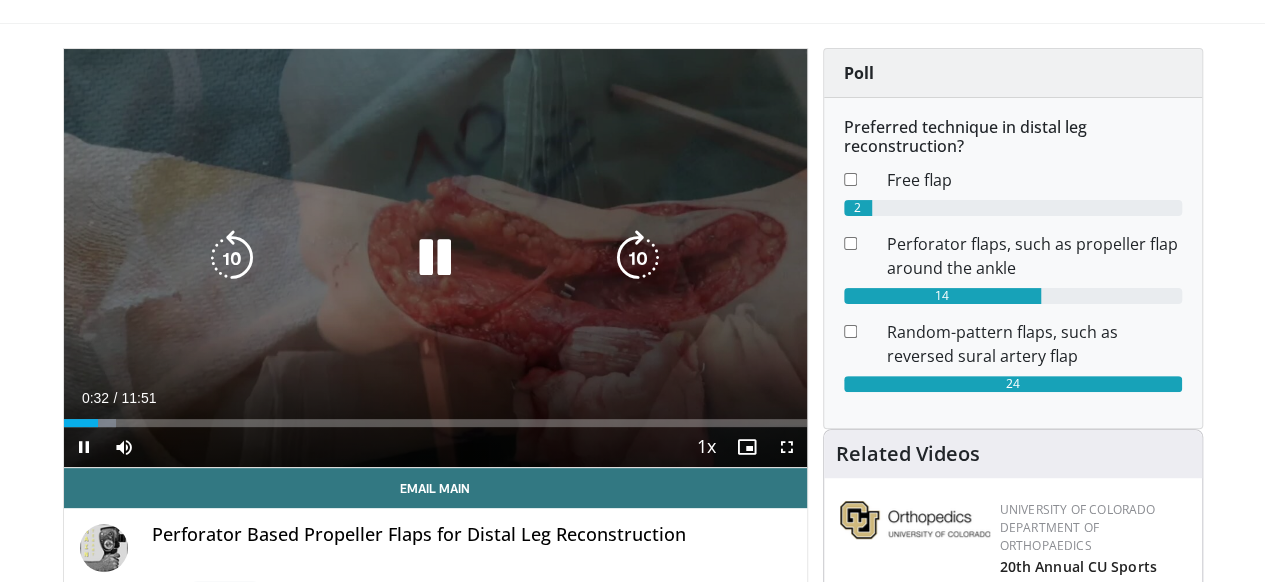 click on "10 seconds
Tap to unmute" at bounding box center (435, 258) 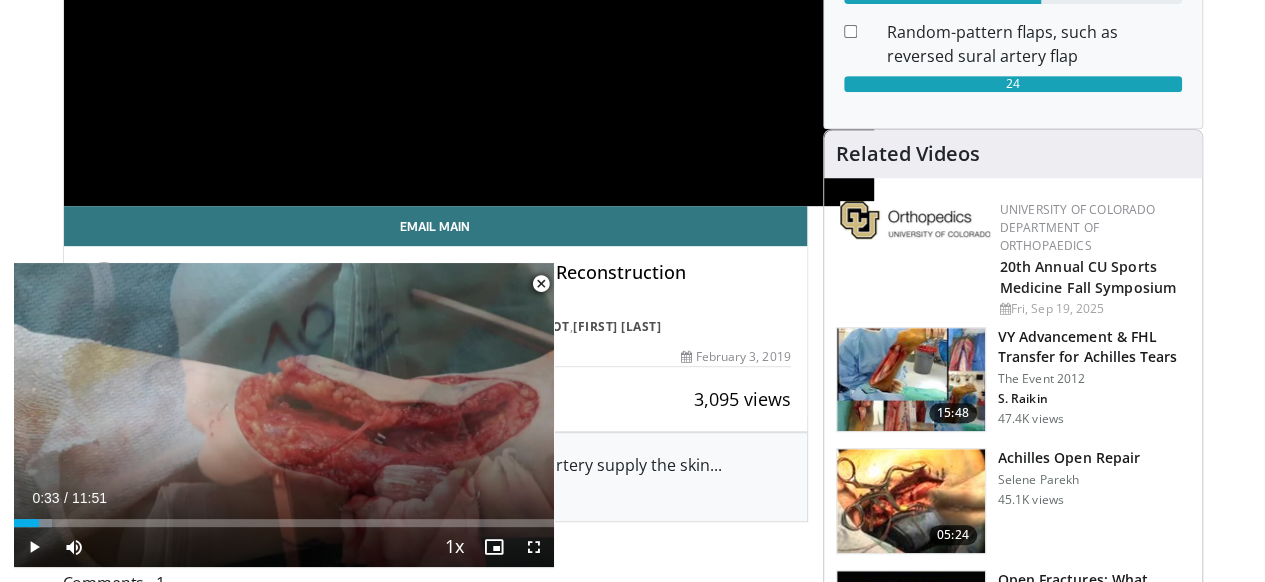 scroll, scrollTop: 407, scrollLeft: 0, axis: vertical 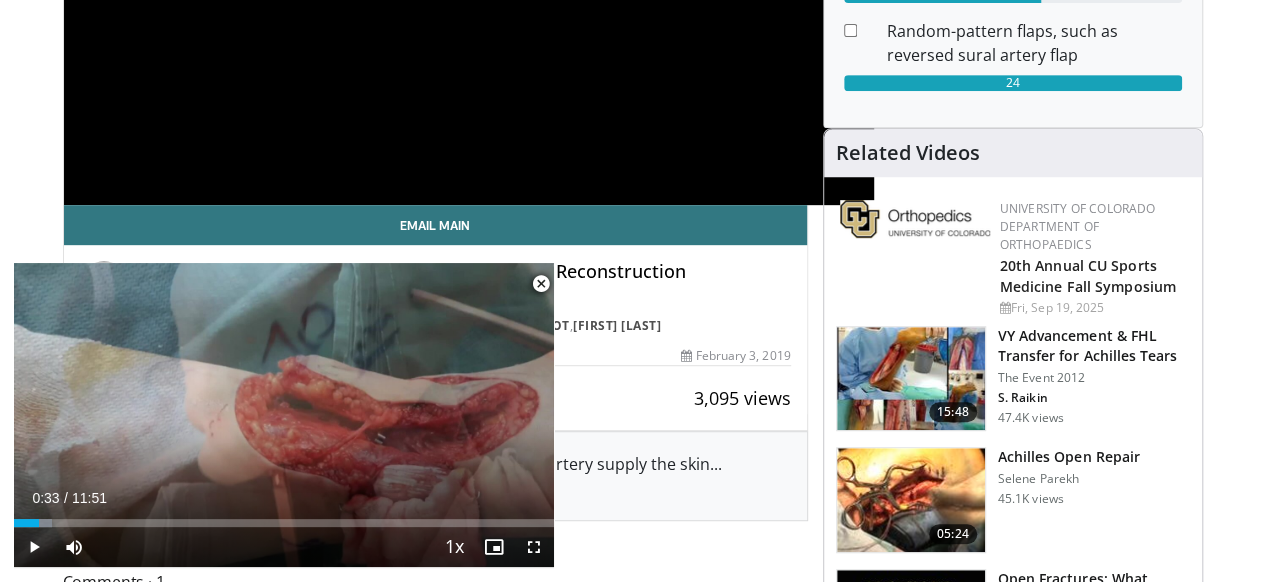 click at bounding box center [541, 284] 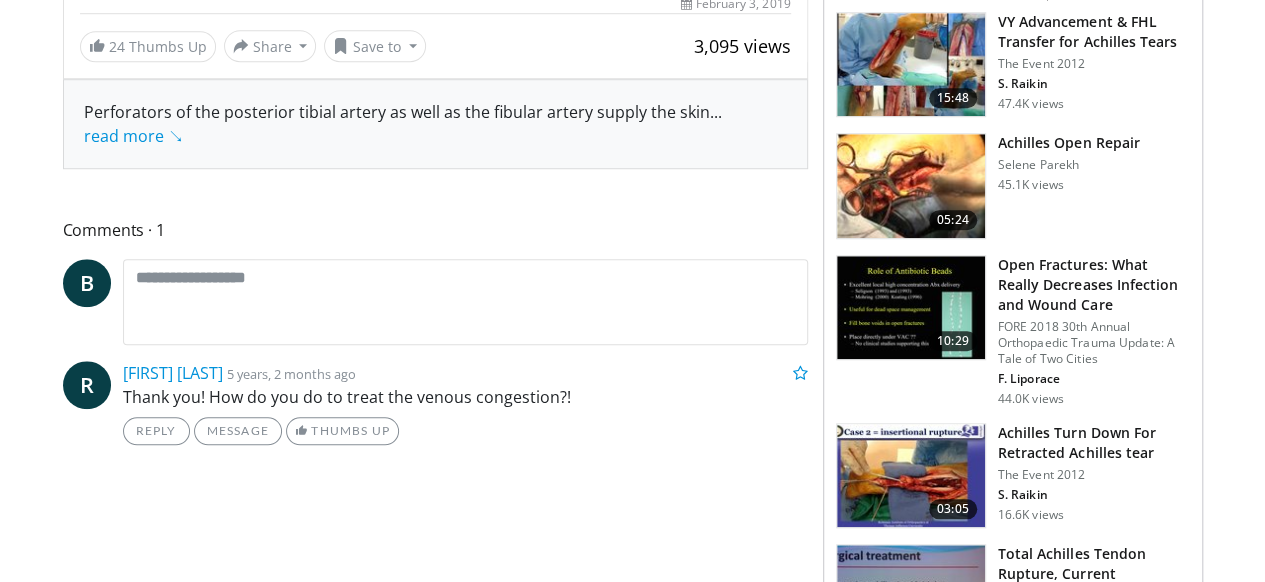 scroll, scrollTop: 724, scrollLeft: 0, axis: vertical 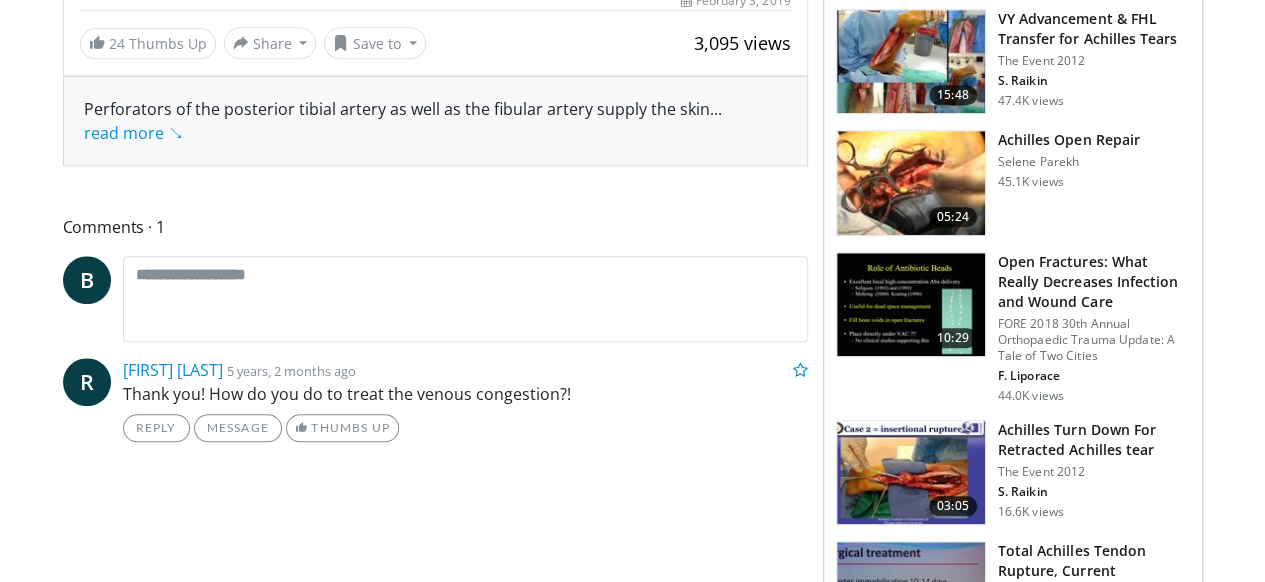 drag, startPoint x: 572, startPoint y: 303, endPoint x: 546, endPoint y: 257, distance: 52.83938 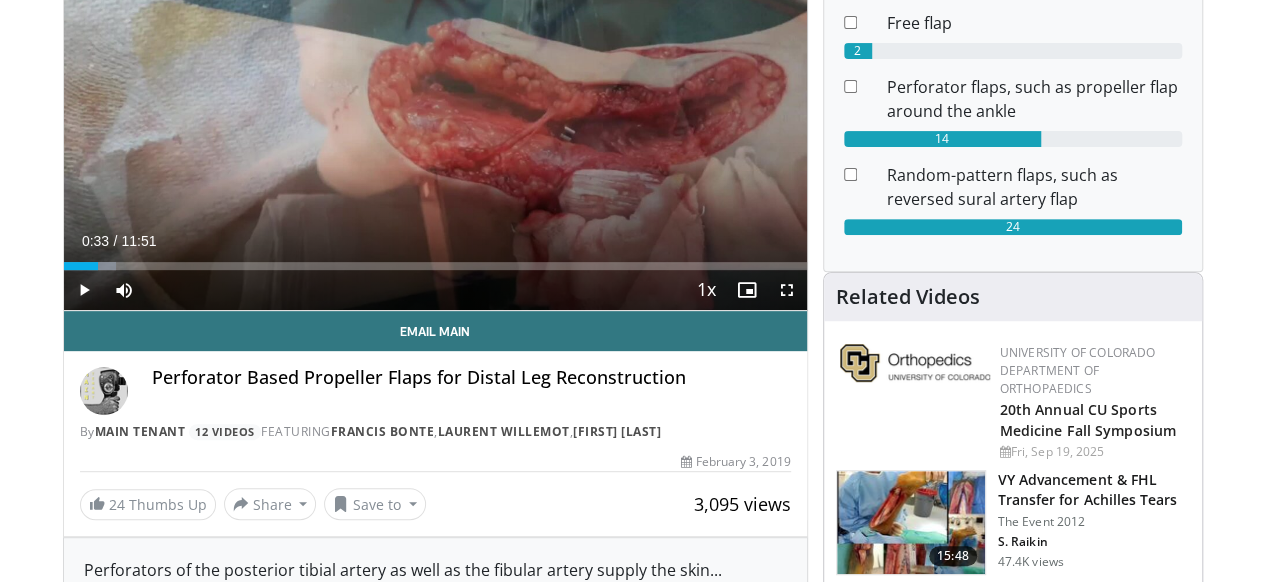 scroll, scrollTop: 0, scrollLeft: 0, axis: both 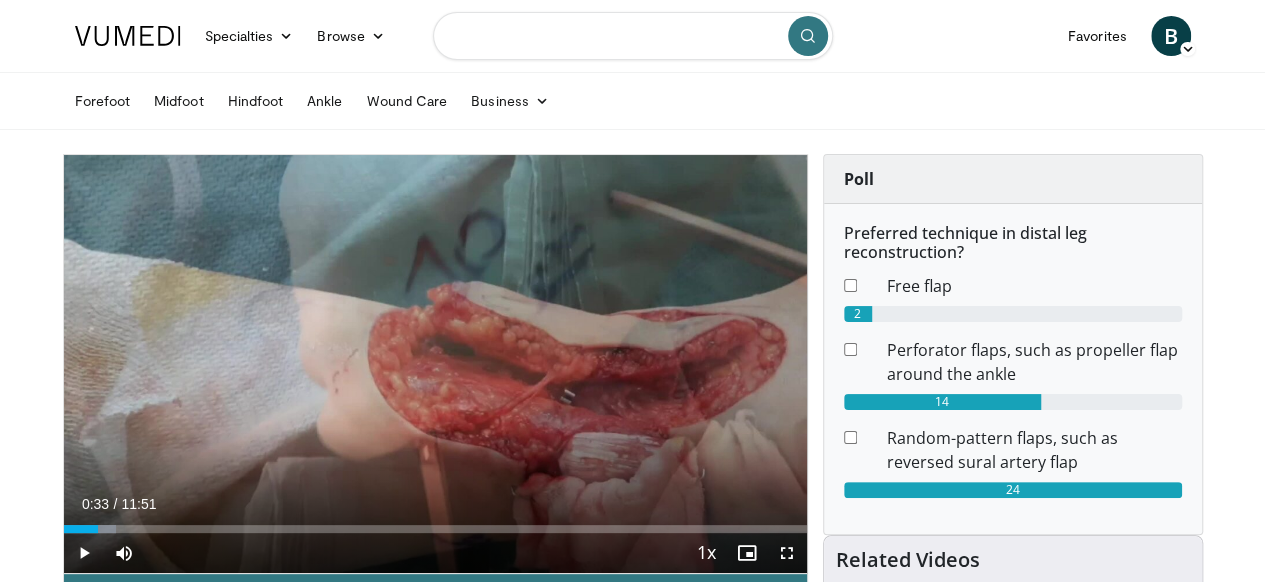 click at bounding box center [633, 36] 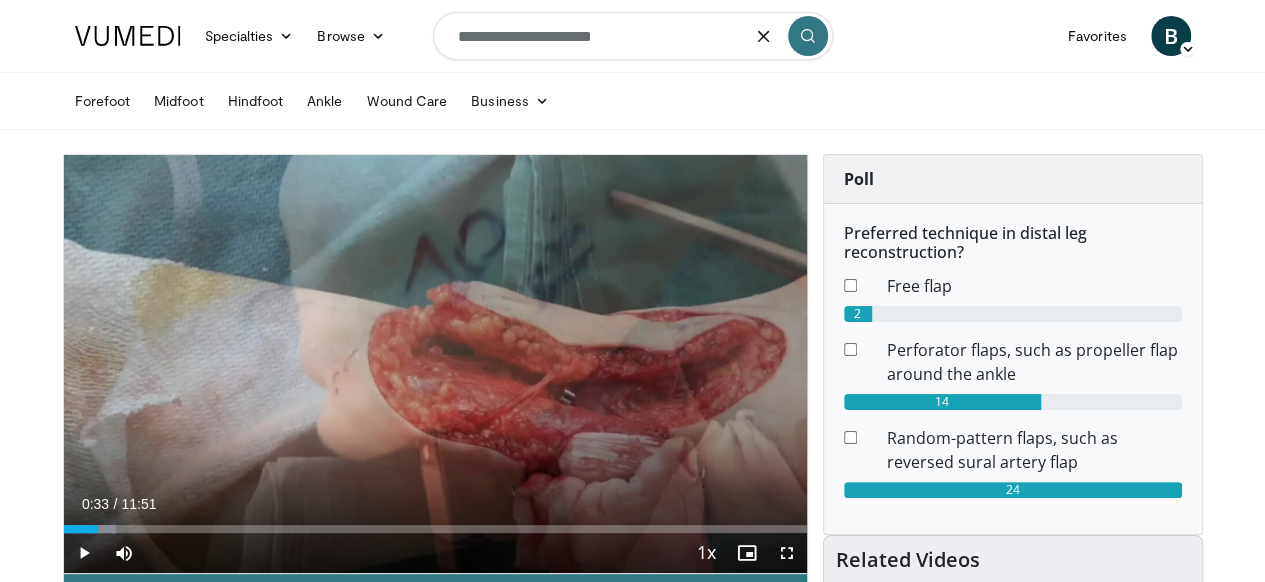 type on "**********" 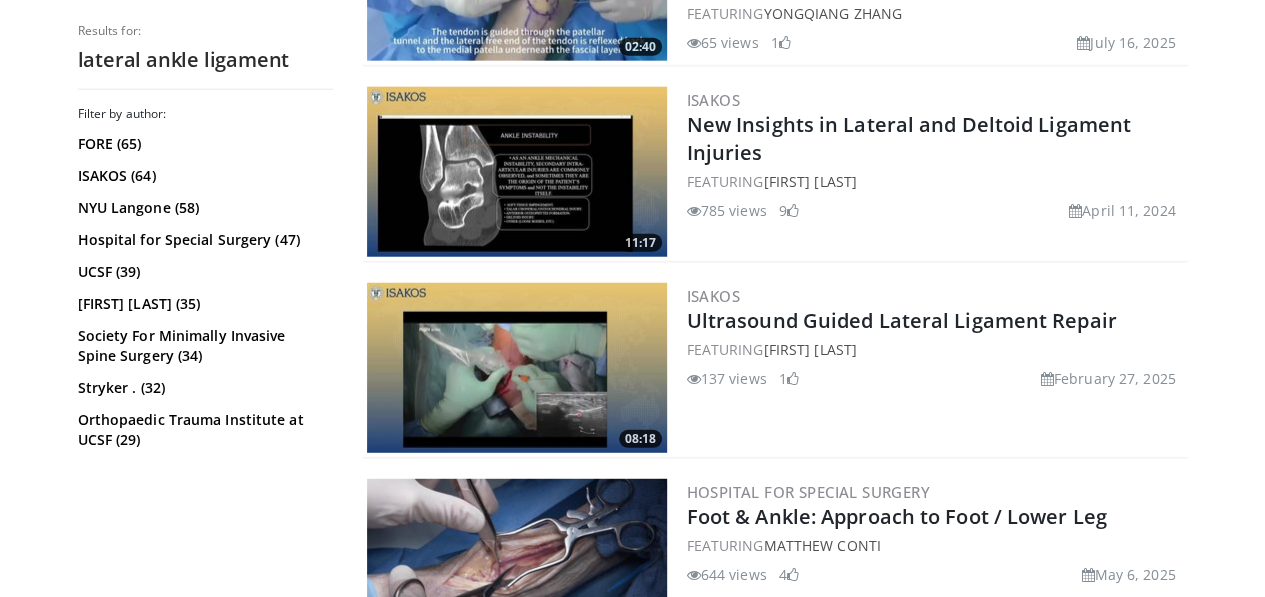 scroll, scrollTop: 2503, scrollLeft: 0, axis: vertical 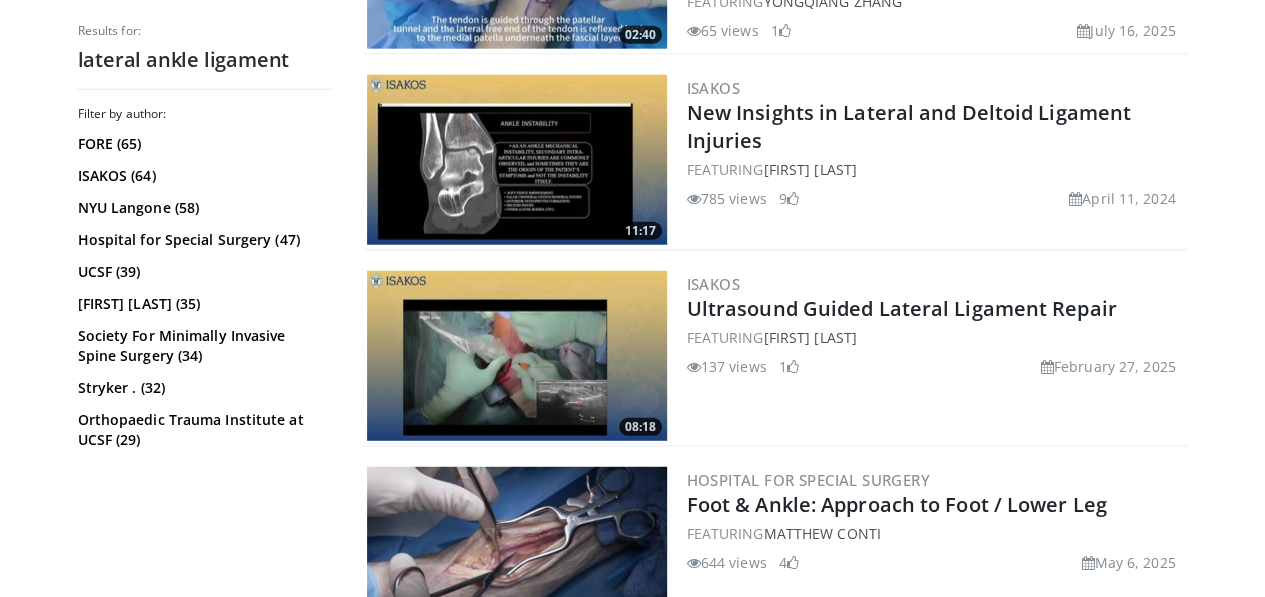 click on "11:17
ISAKOS
New Insights in Lateral and Deltoid Ligament Injuries
FEATURING
[FIRST] [LAST]
785 views
April 11, 2024
9" at bounding box center [775, 161] 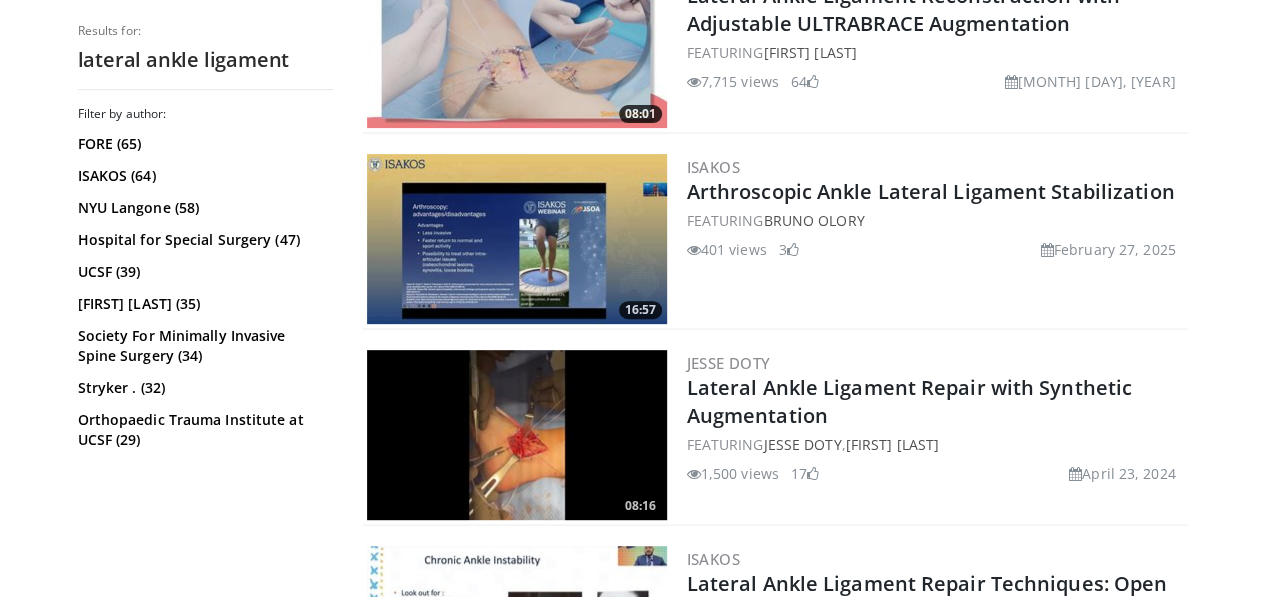 scroll, scrollTop: 269, scrollLeft: 0, axis: vertical 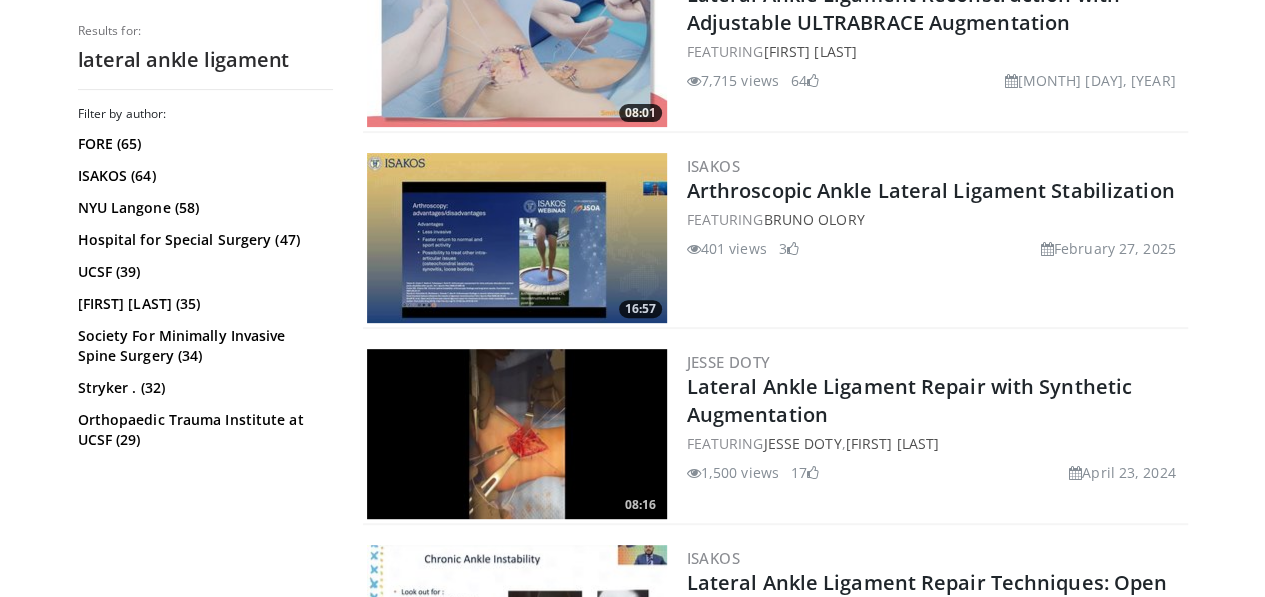 click at bounding box center [517, 434] 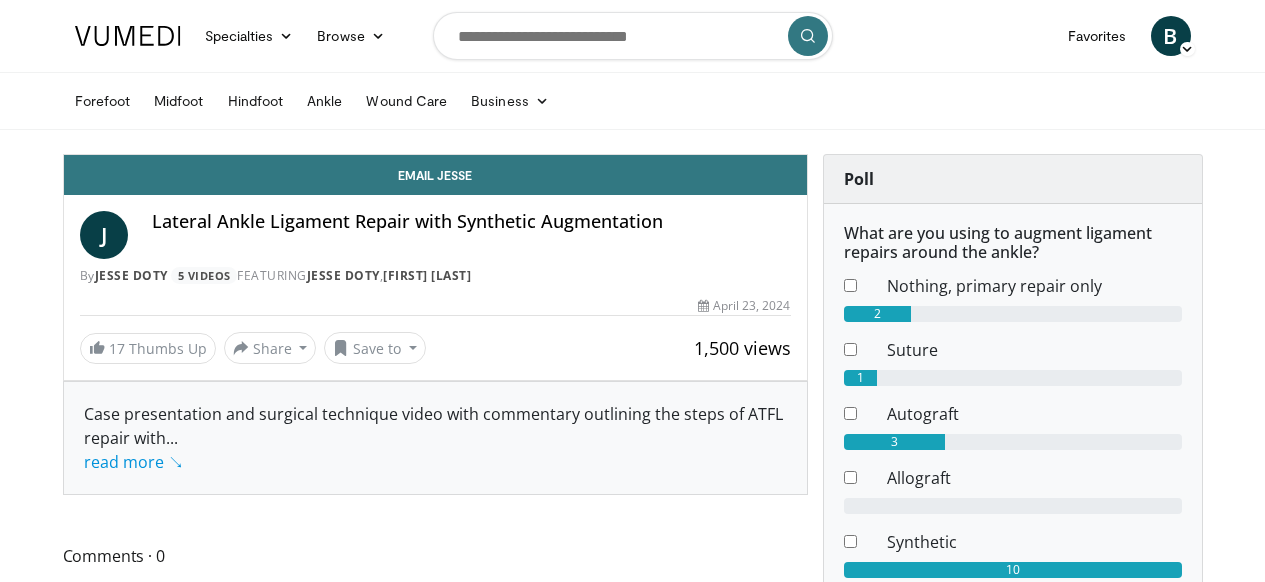 scroll, scrollTop: 0, scrollLeft: 0, axis: both 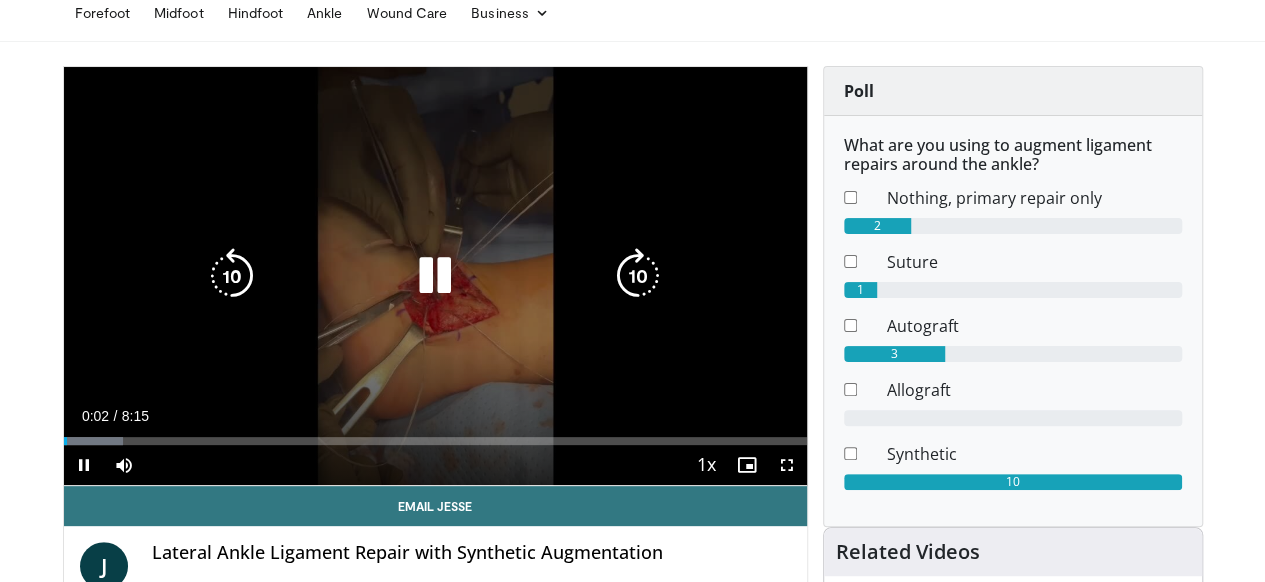 click at bounding box center [435, 276] 